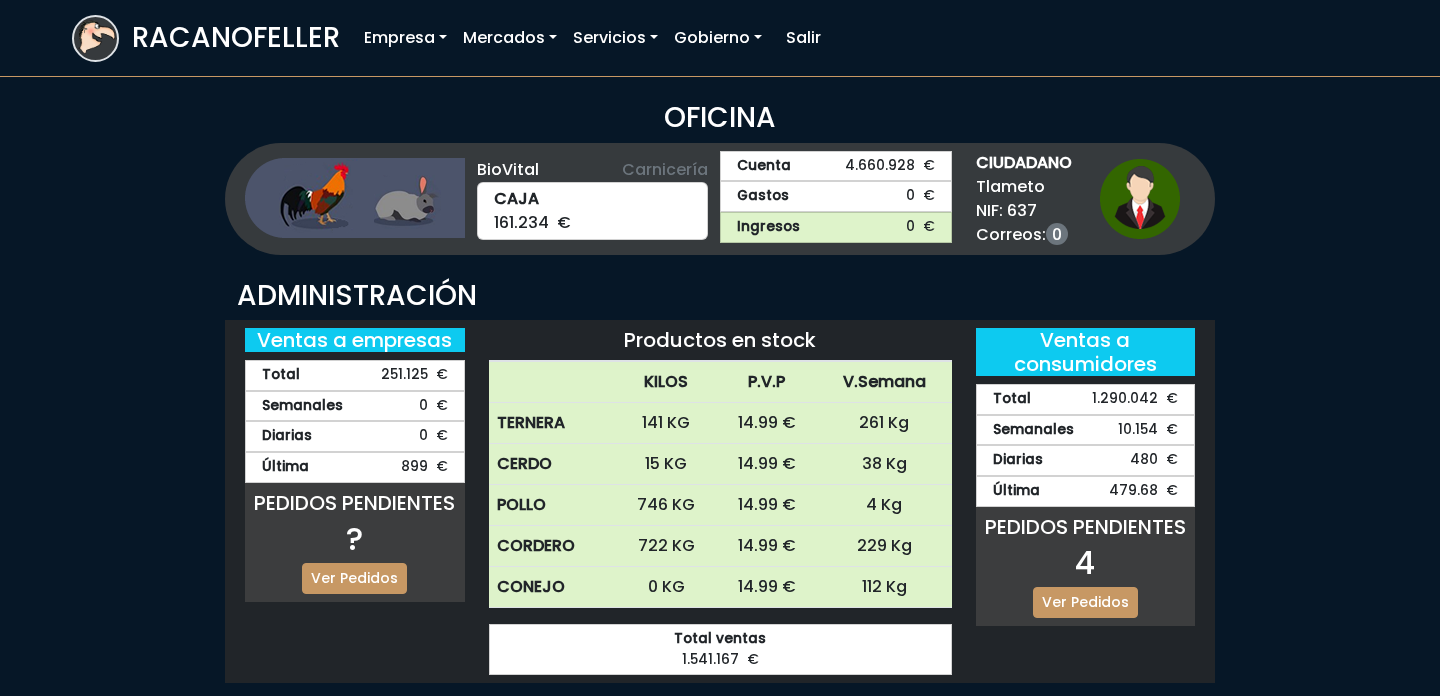scroll, scrollTop: 0, scrollLeft: 0, axis: both 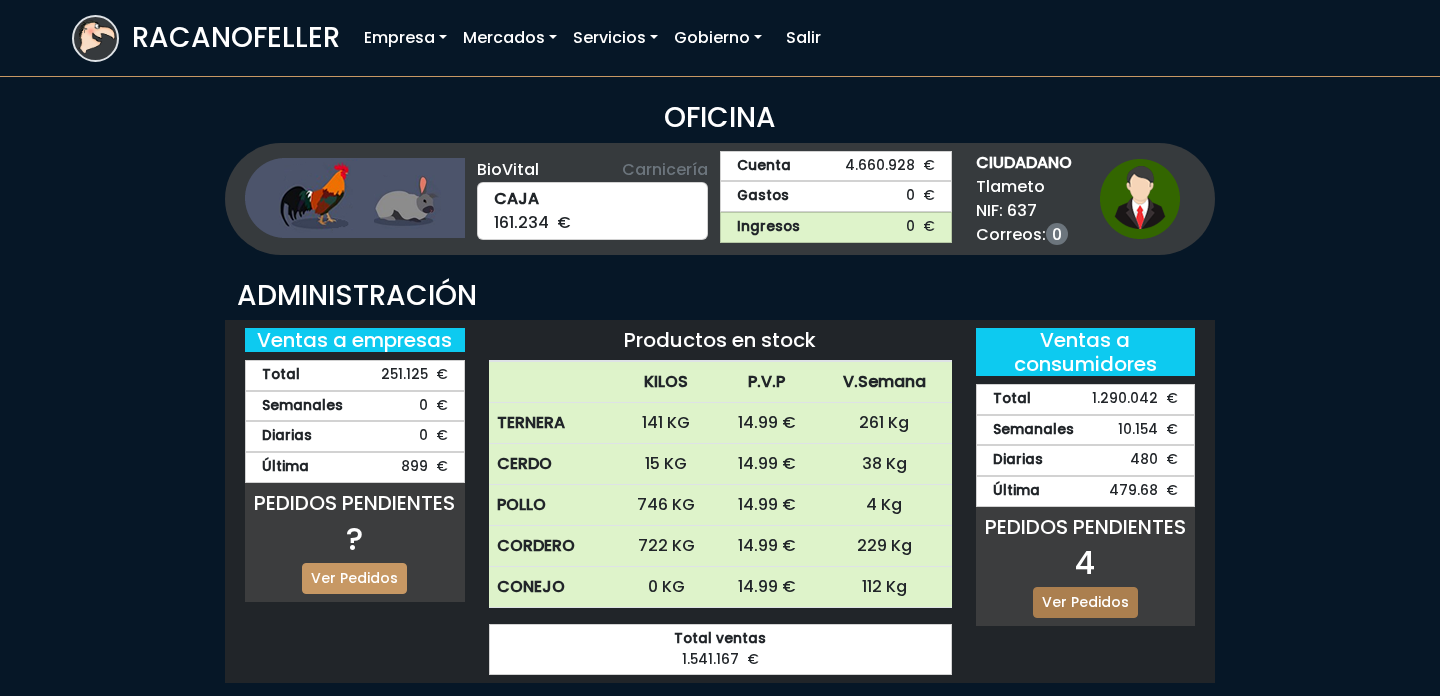 click on "Ver Pedidos" at bounding box center (1085, 602) 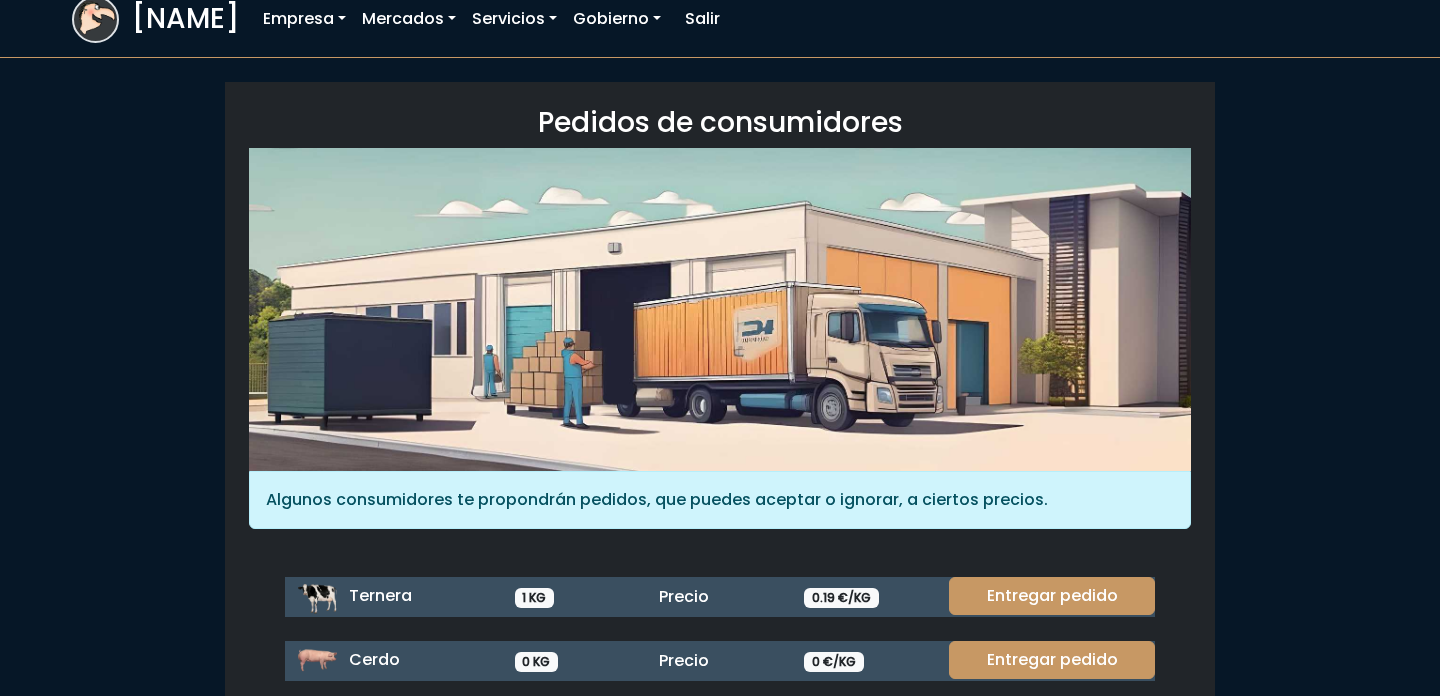 scroll, scrollTop: 0, scrollLeft: 0, axis: both 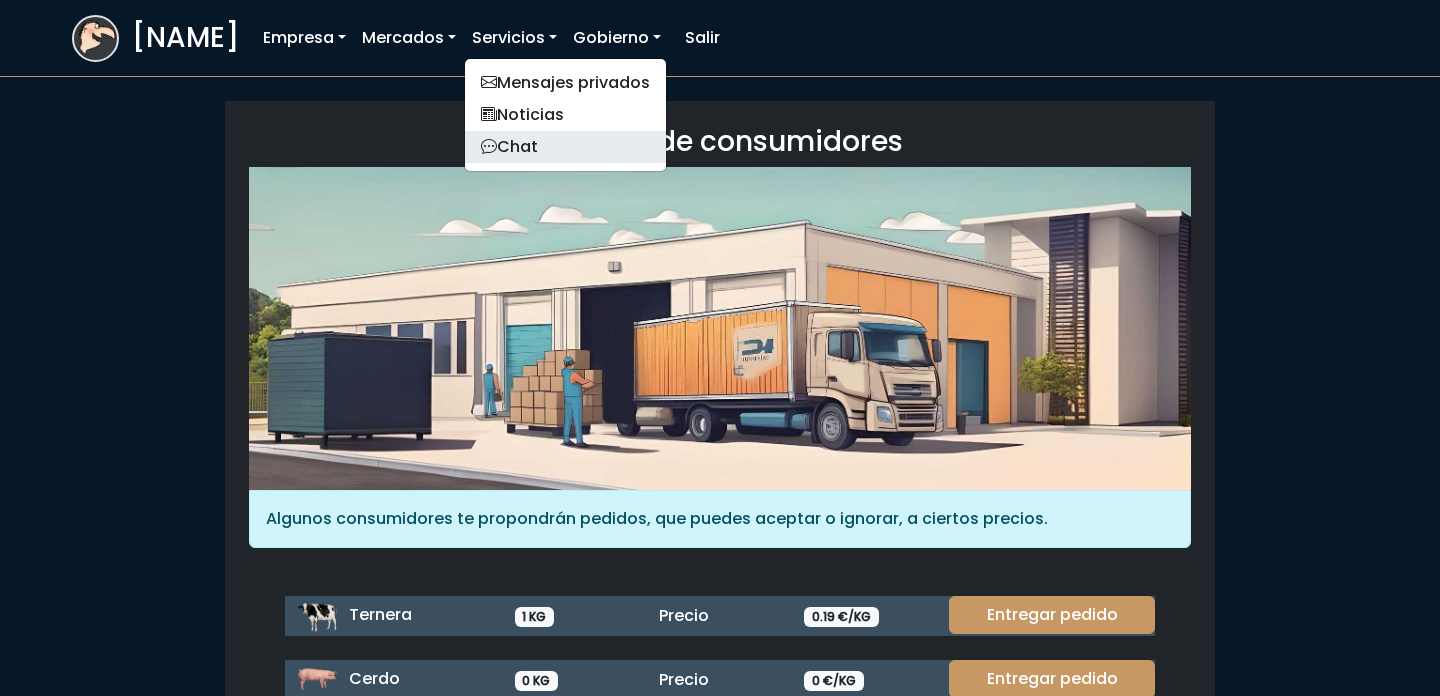 click on "Chat" at bounding box center [565, 147] 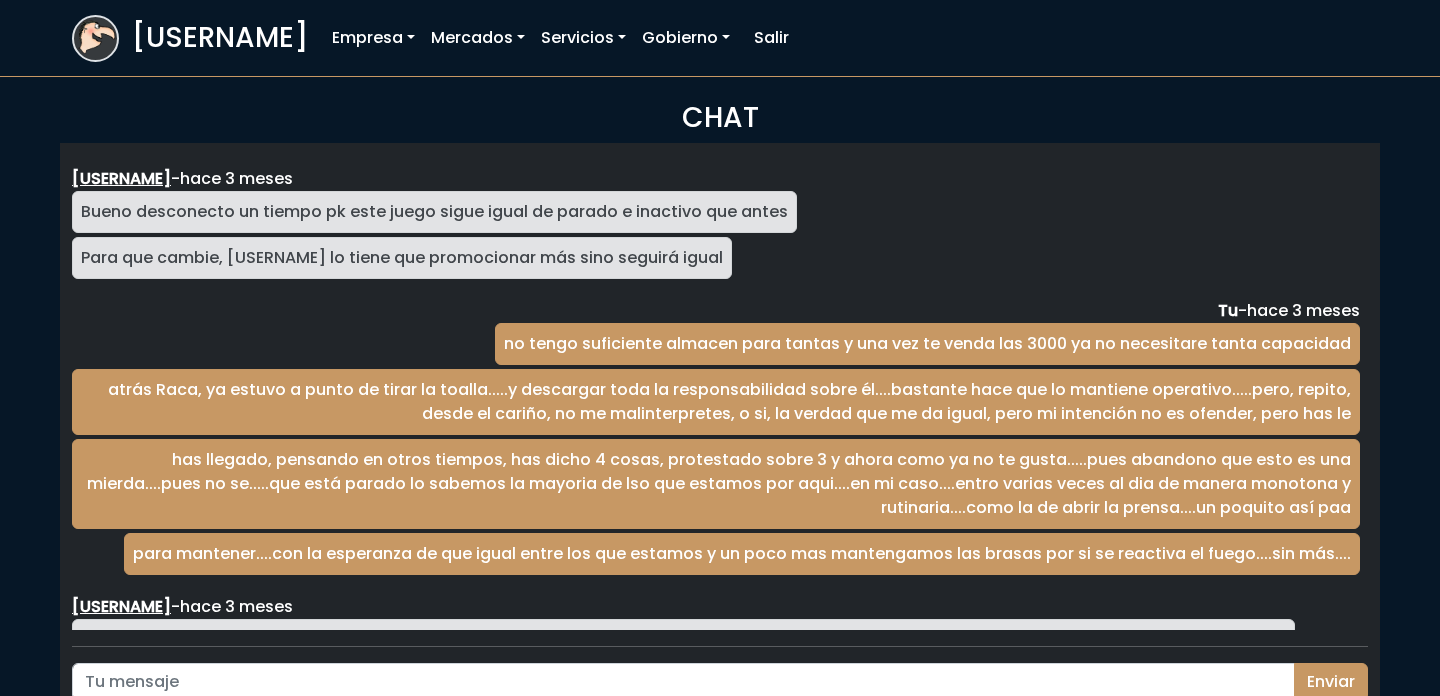 scroll, scrollTop: 0, scrollLeft: 0, axis: both 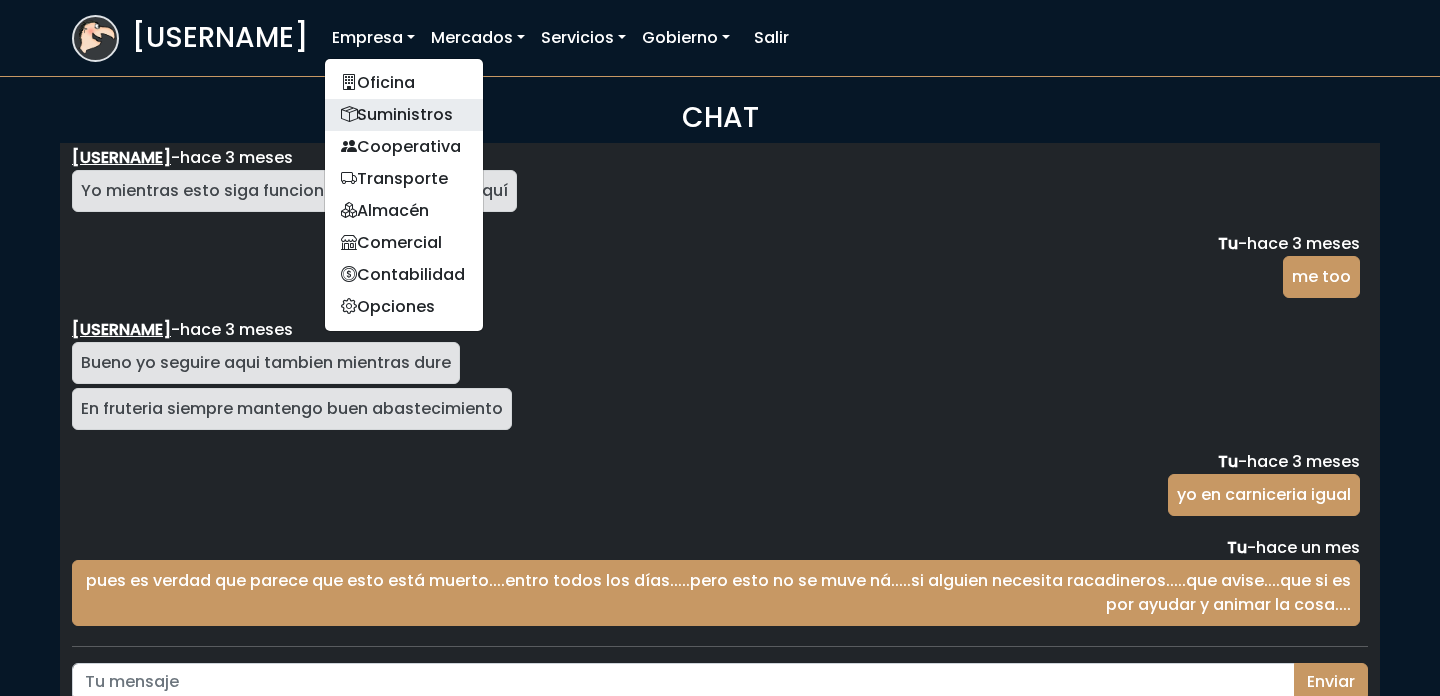 click on "Suministros" at bounding box center (404, 115) 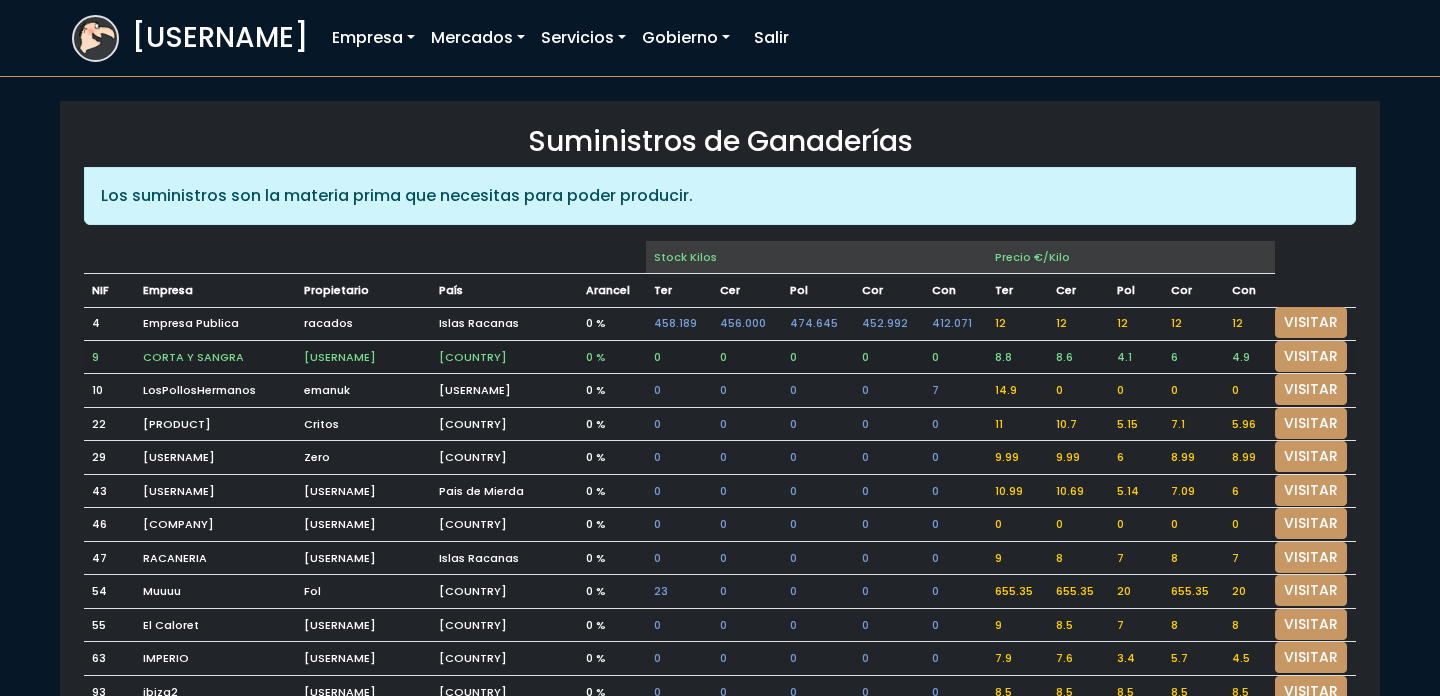 scroll, scrollTop: 0, scrollLeft: 0, axis: both 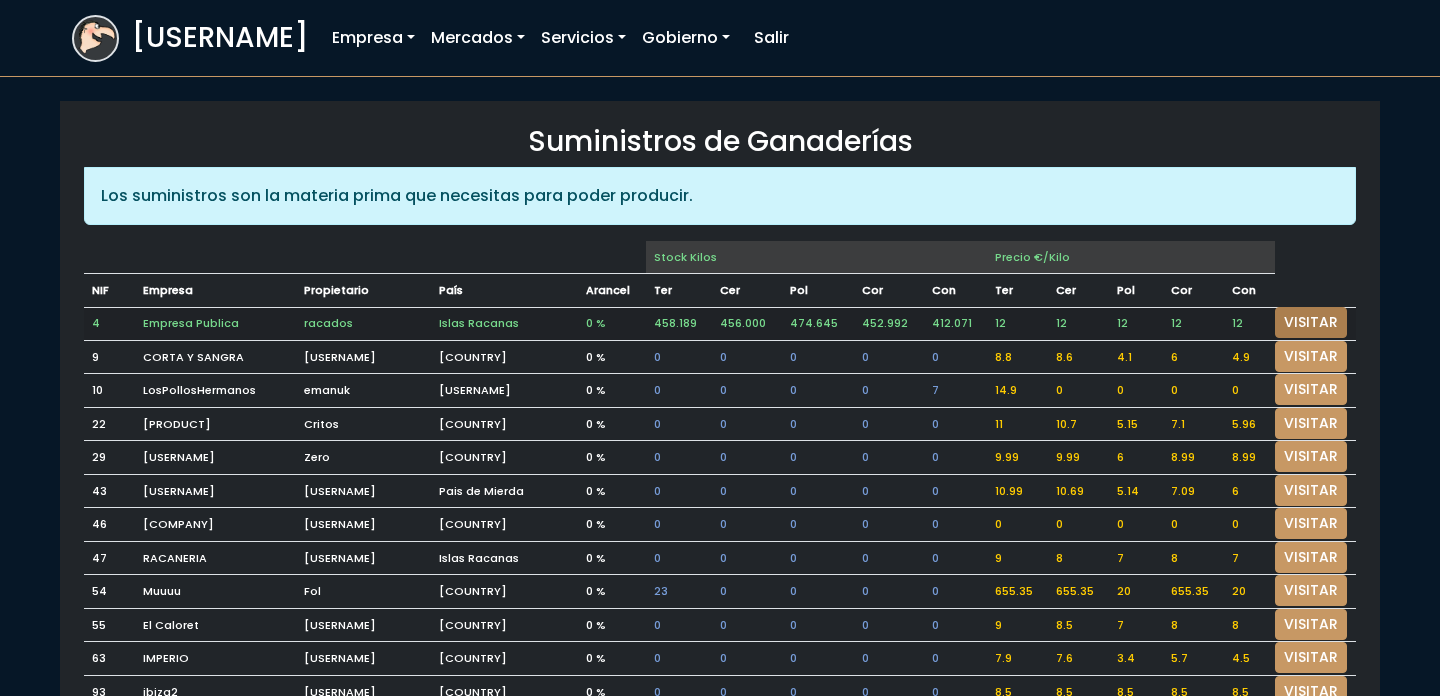 click on "VISITAR" at bounding box center [1311, 322] 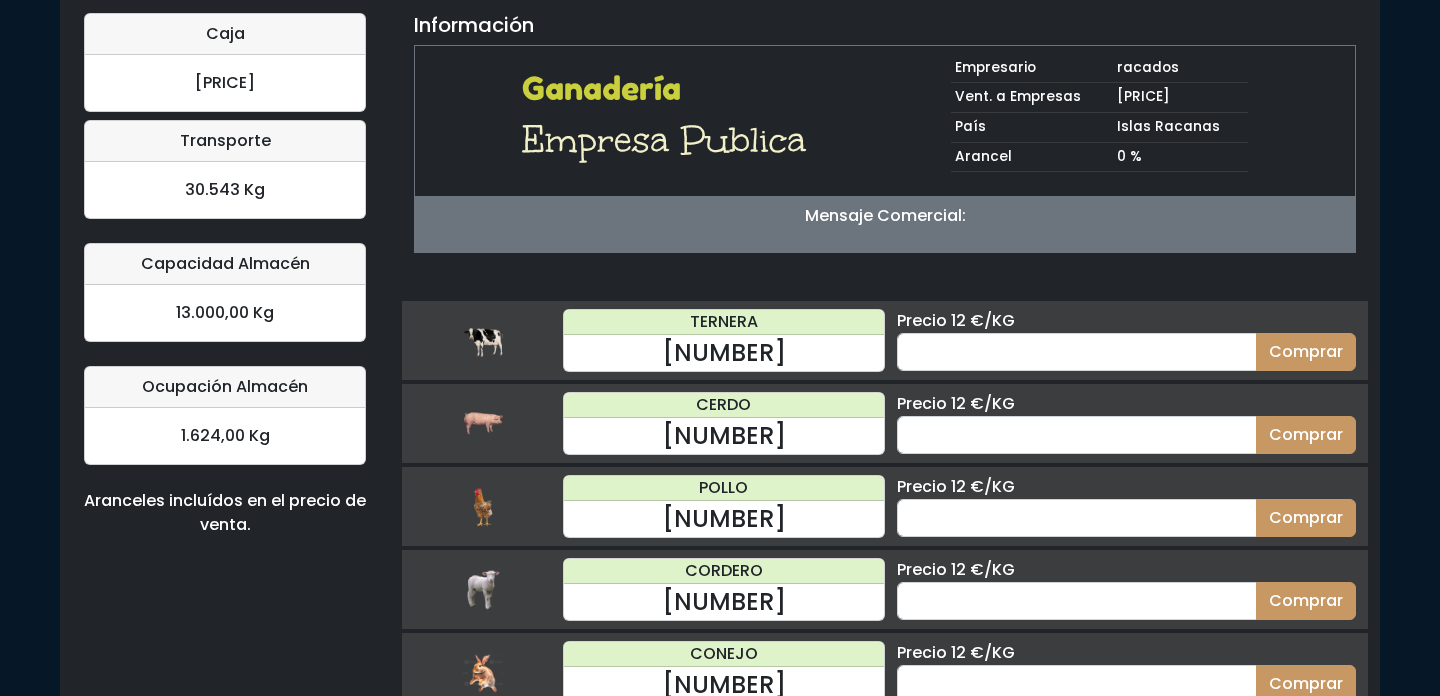 scroll, scrollTop: 195, scrollLeft: 0, axis: vertical 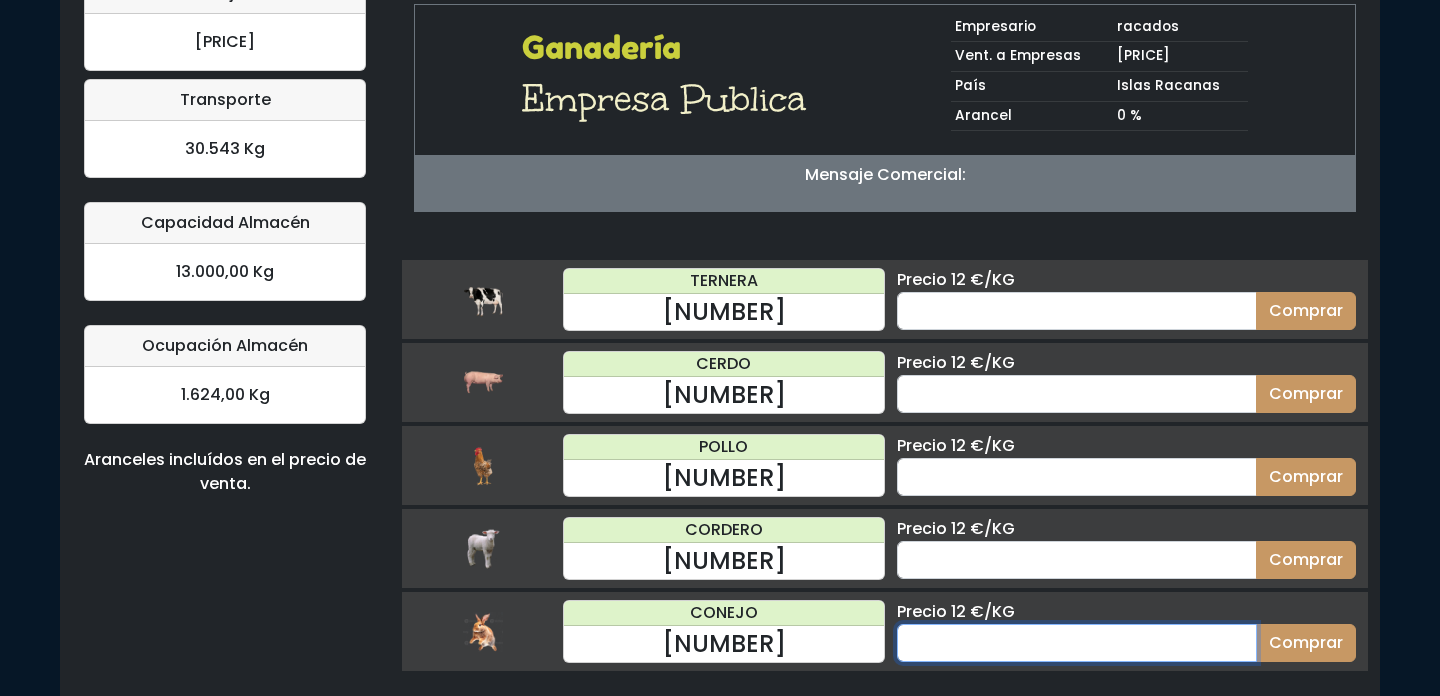 click at bounding box center (1077, 643) 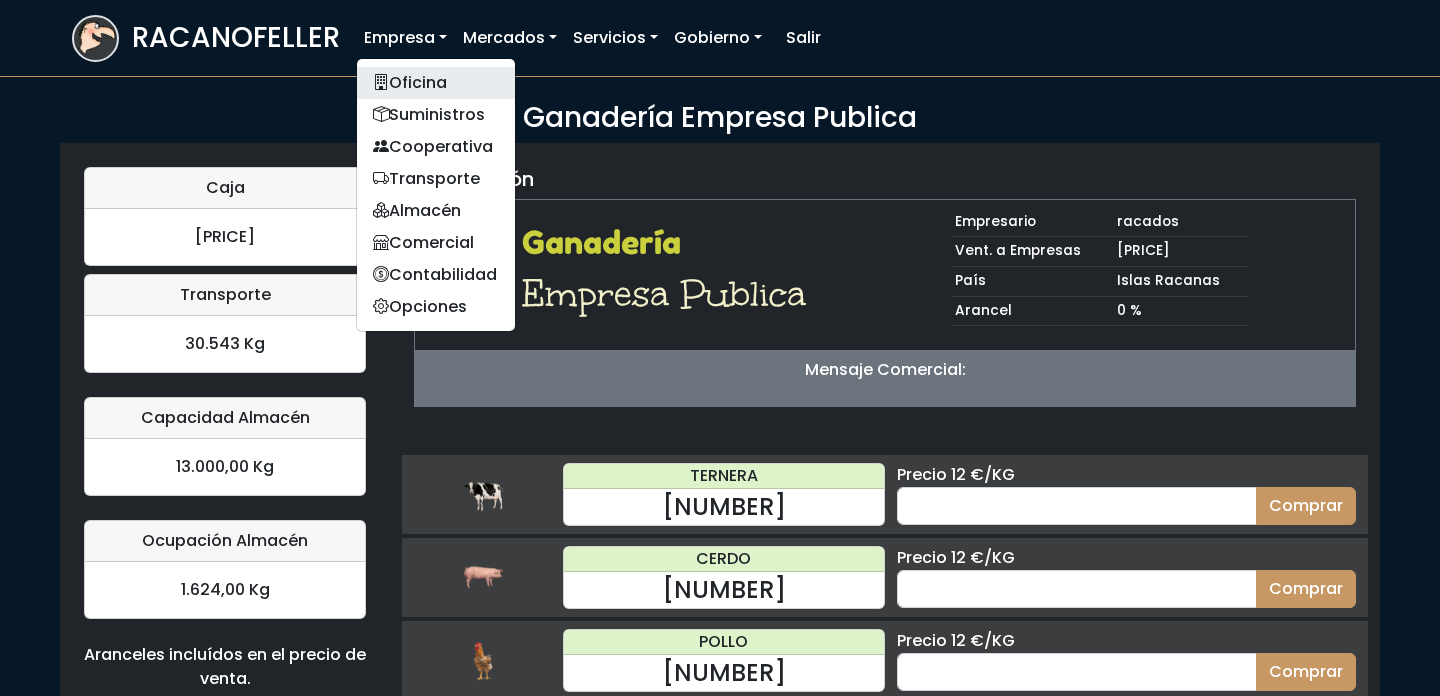 click on "Oficina" at bounding box center (436, 83) 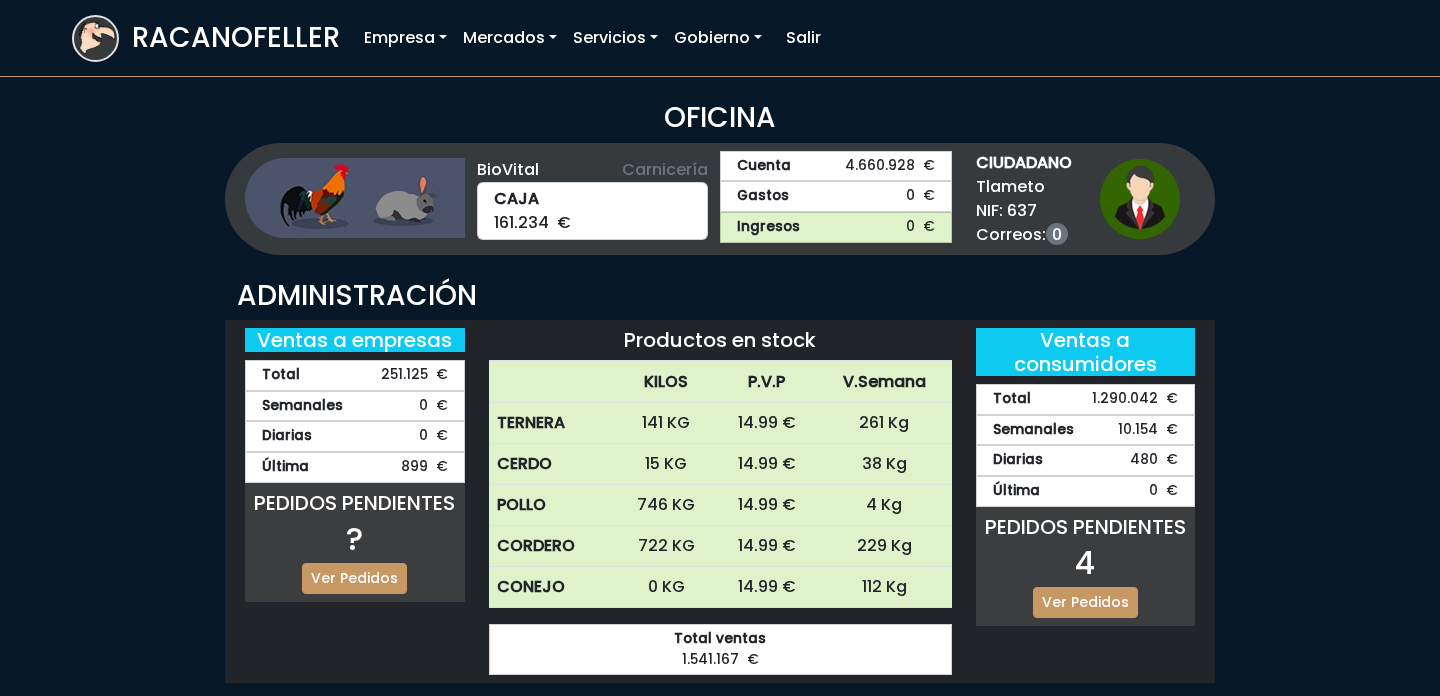 scroll, scrollTop: 0, scrollLeft: 0, axis: both 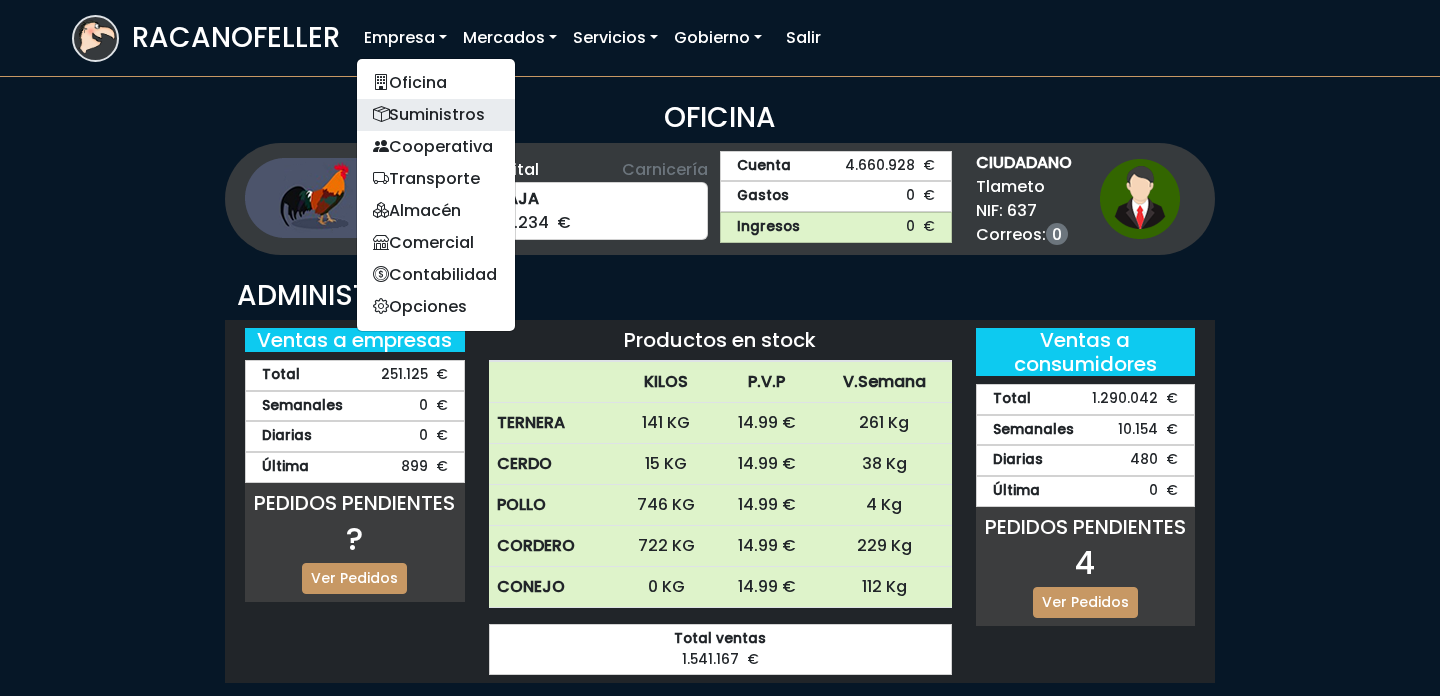 click on "Suministros" at bounding box center [436, 115] 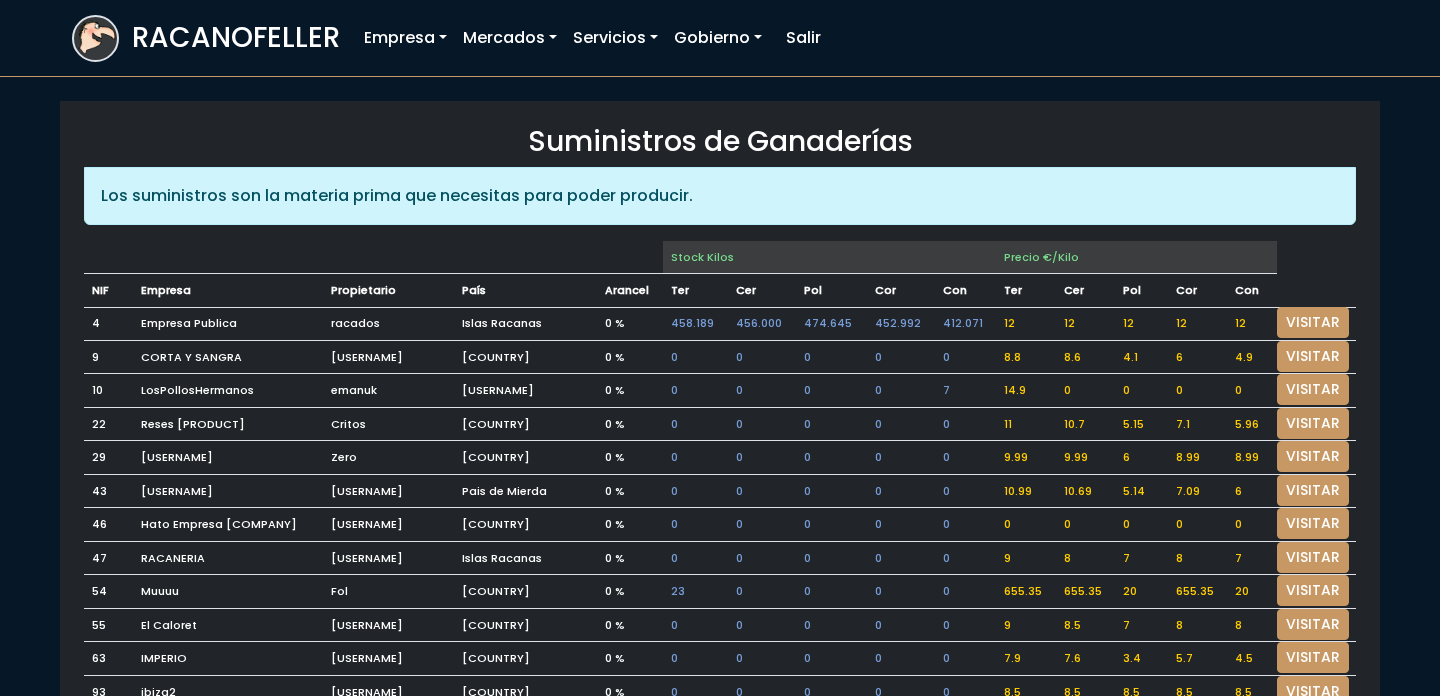 scroll, scrollTop: 0, scrollLeft: 0, axis: both 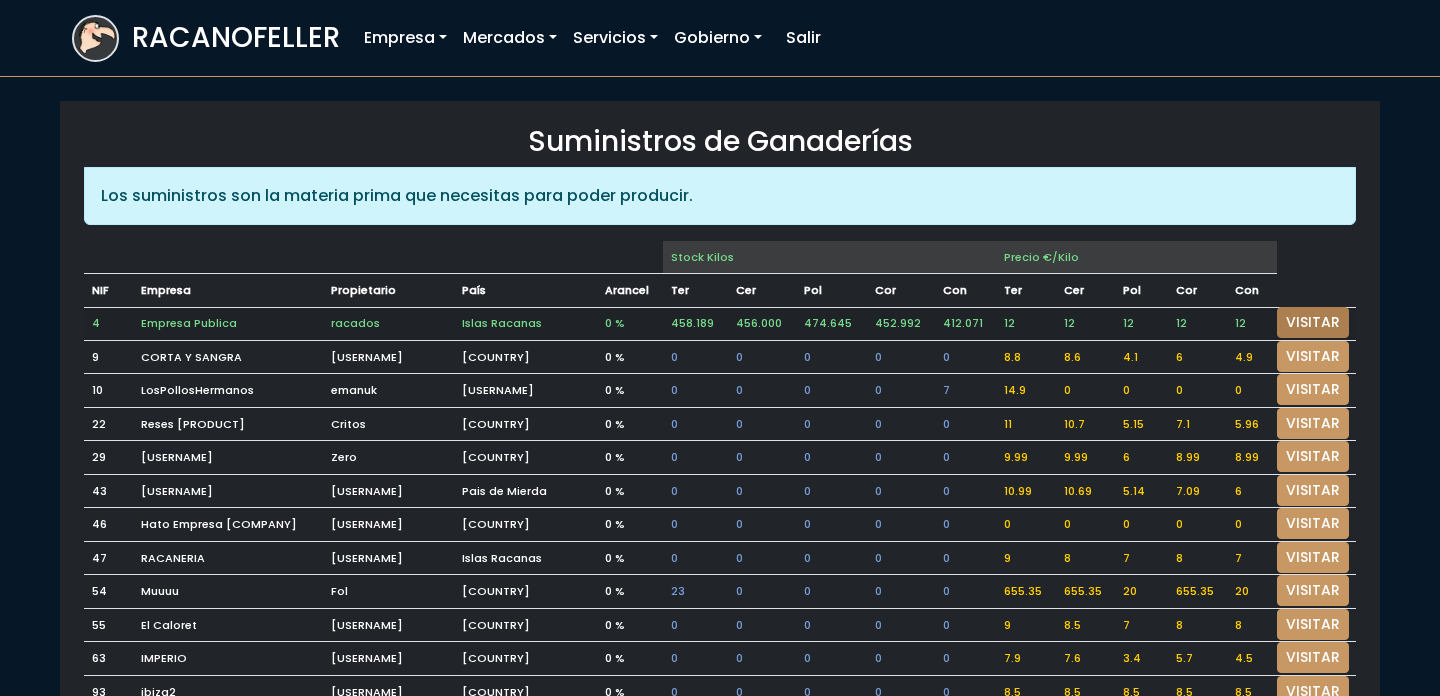 click on "VISITAR" at bounding box center [1313, 322] 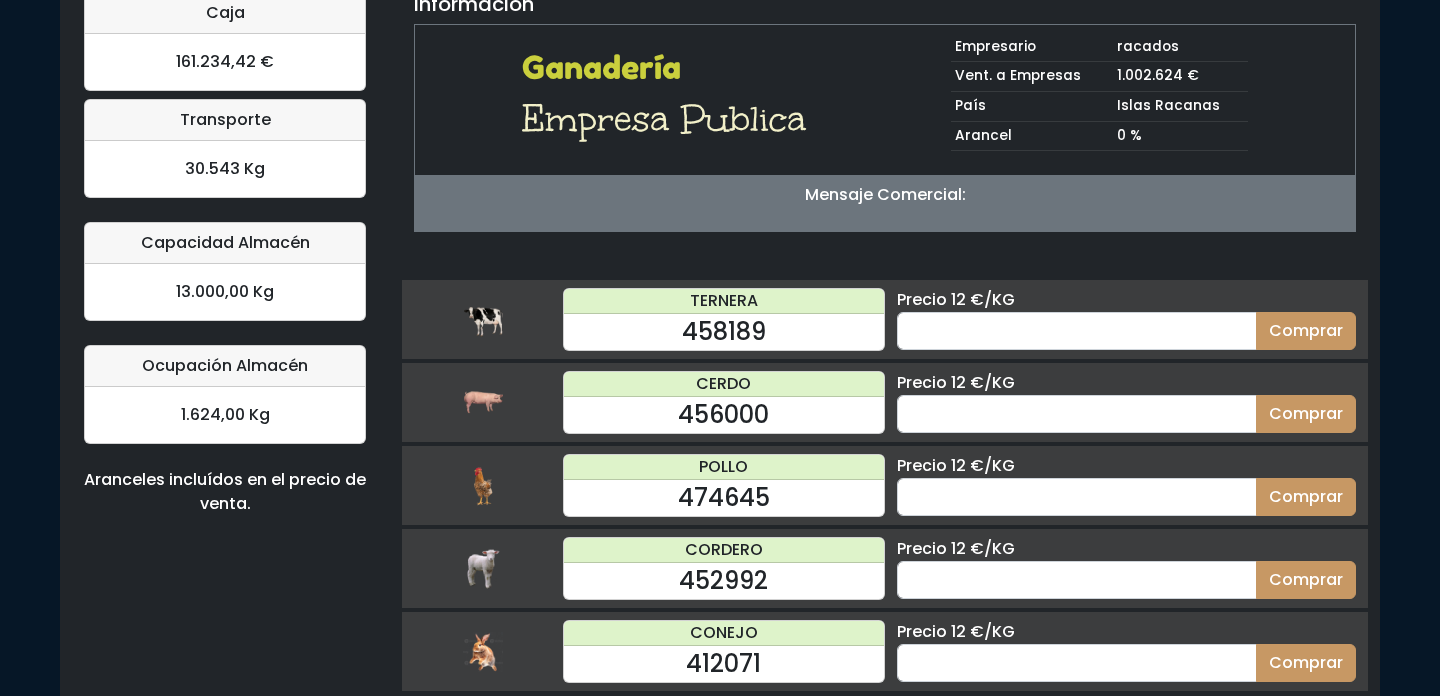 scroll, scrollTop: 195, scrollLeft: 0, axis: vertical 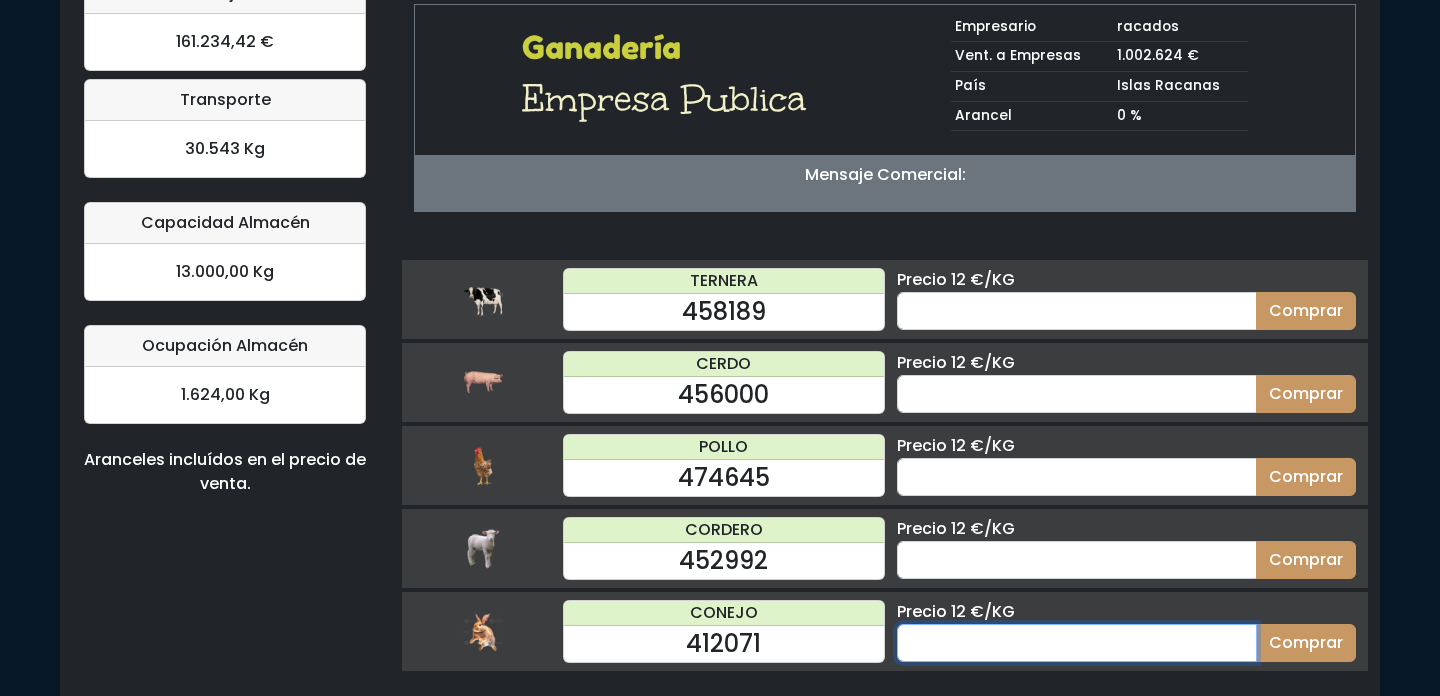 click at bounding box center [1077, 643] 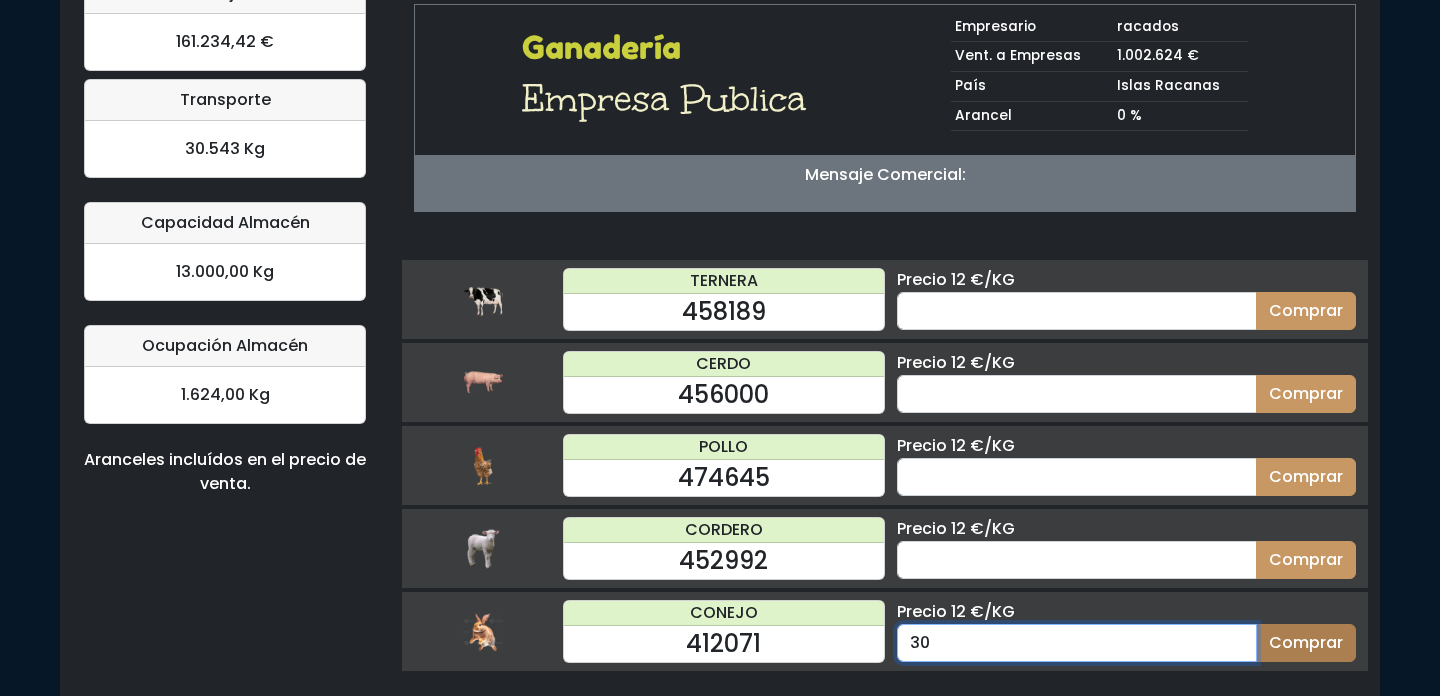 type on "30" 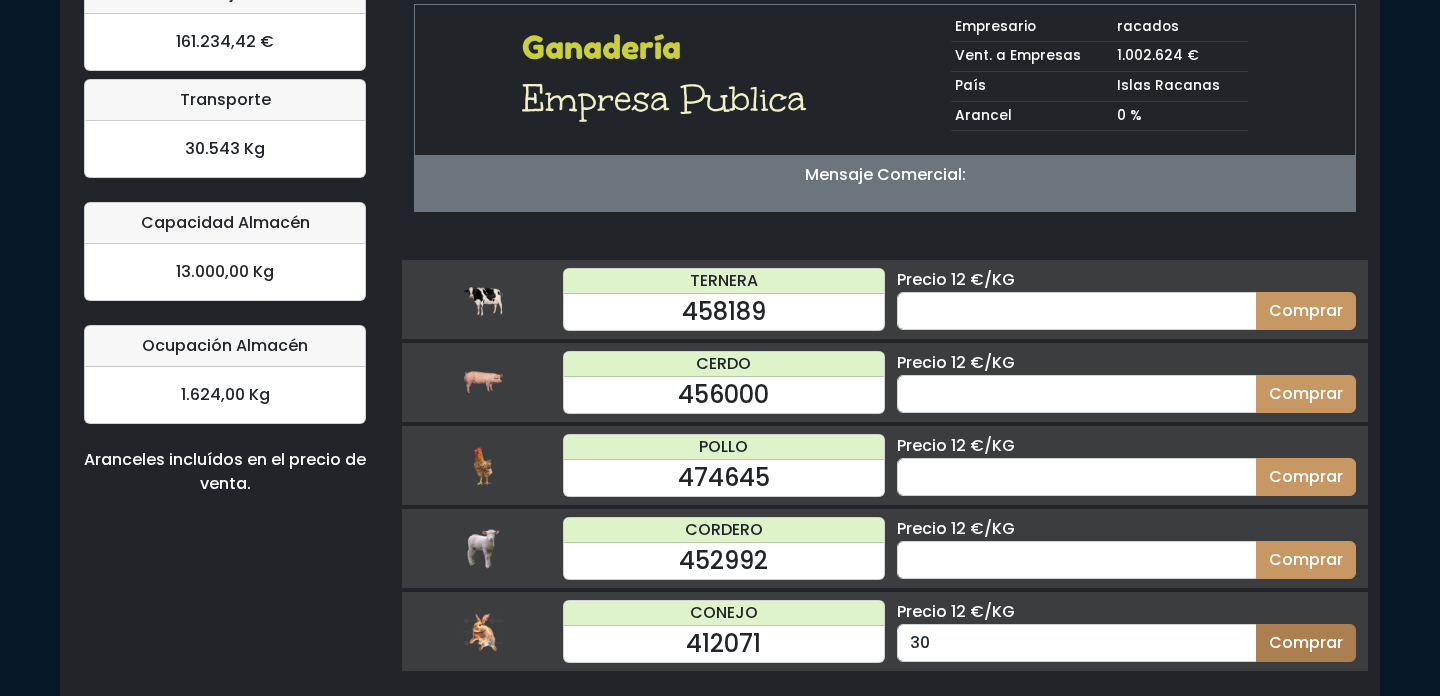click on "Comprar" at bounding box center (1306, 643) 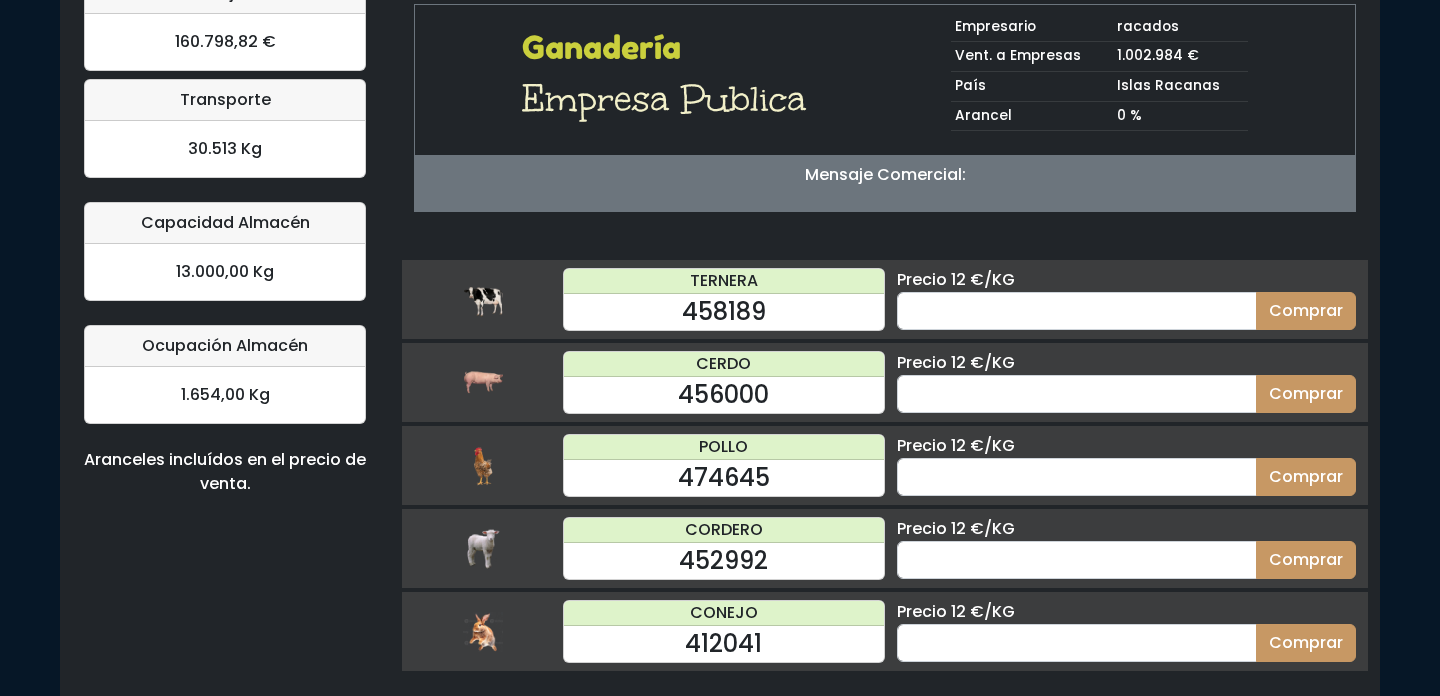 scroll, scrollTop: 0, scrollLeft: 0, axis: both 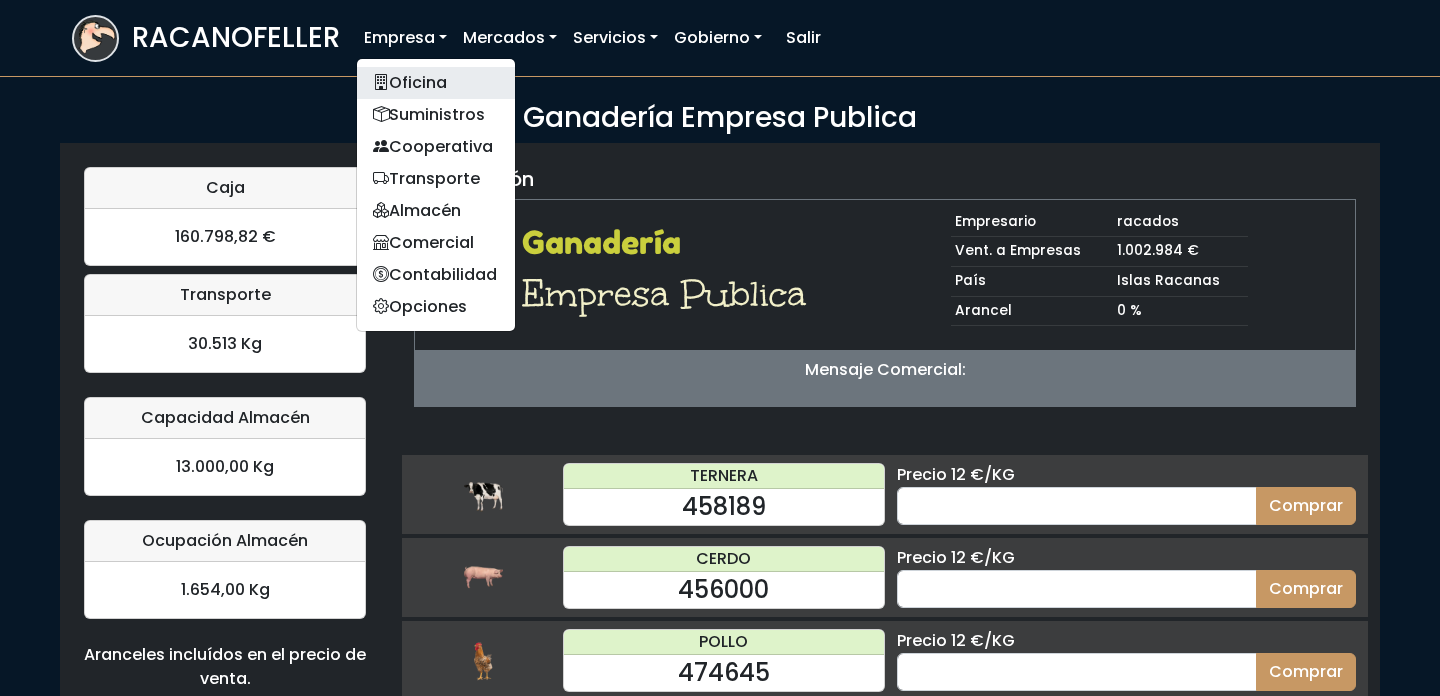 click on "Oficina" at bounding box center (436, 83) 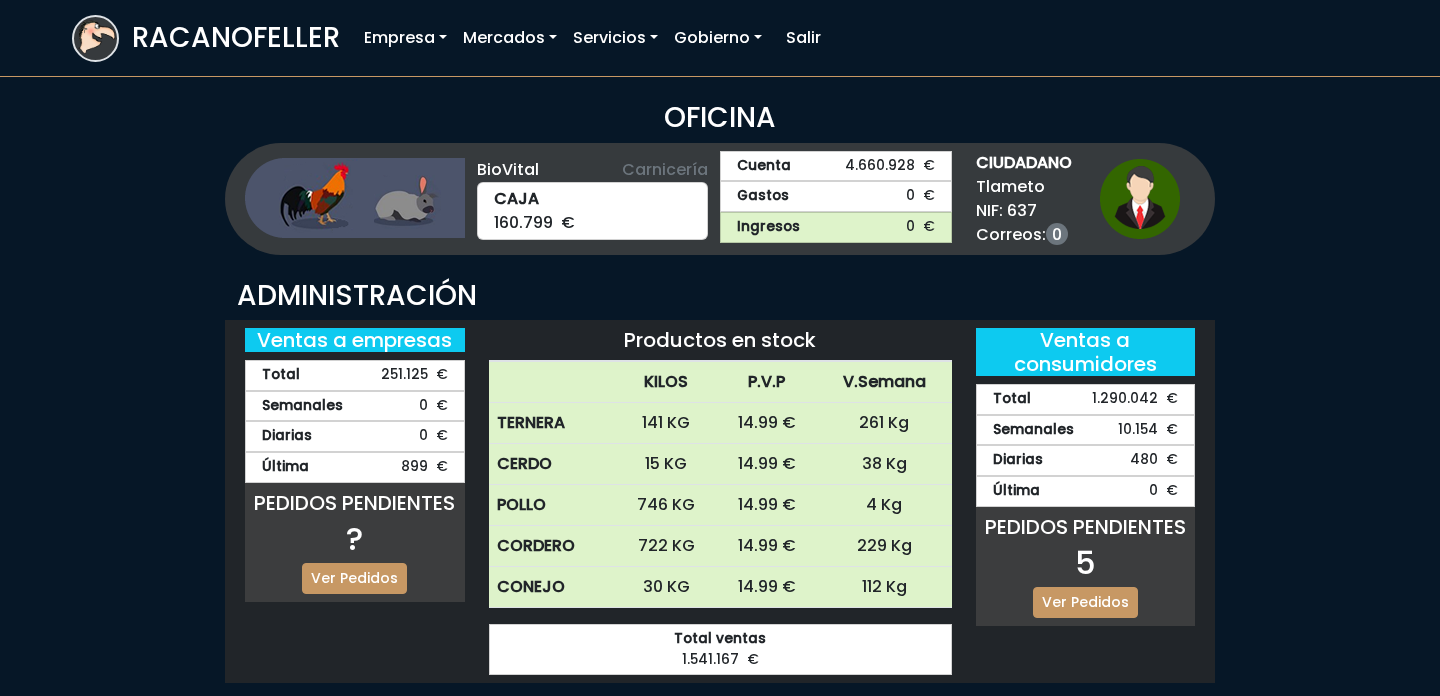 scroll, scrollTop: 0, scrollLeft: 0, axis: both 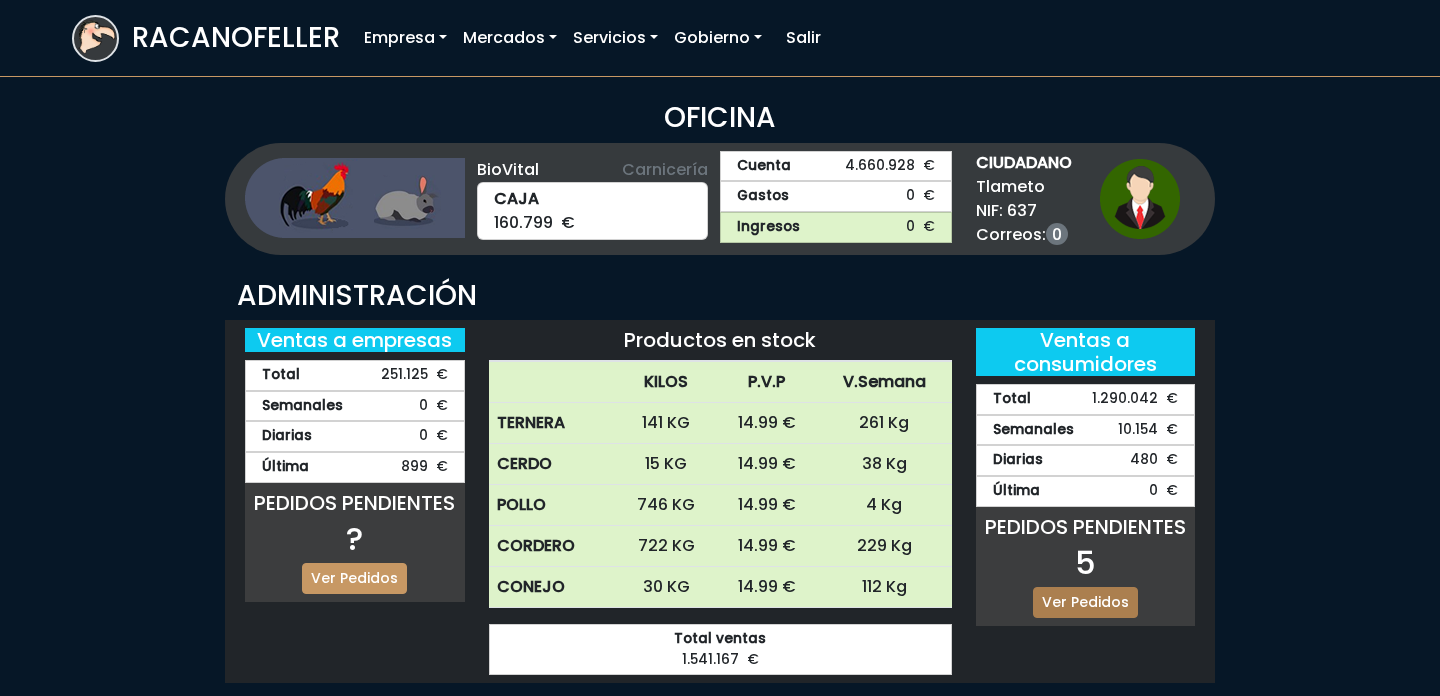 click on "Ver Pedidos" at bounding box center [1085, 602] 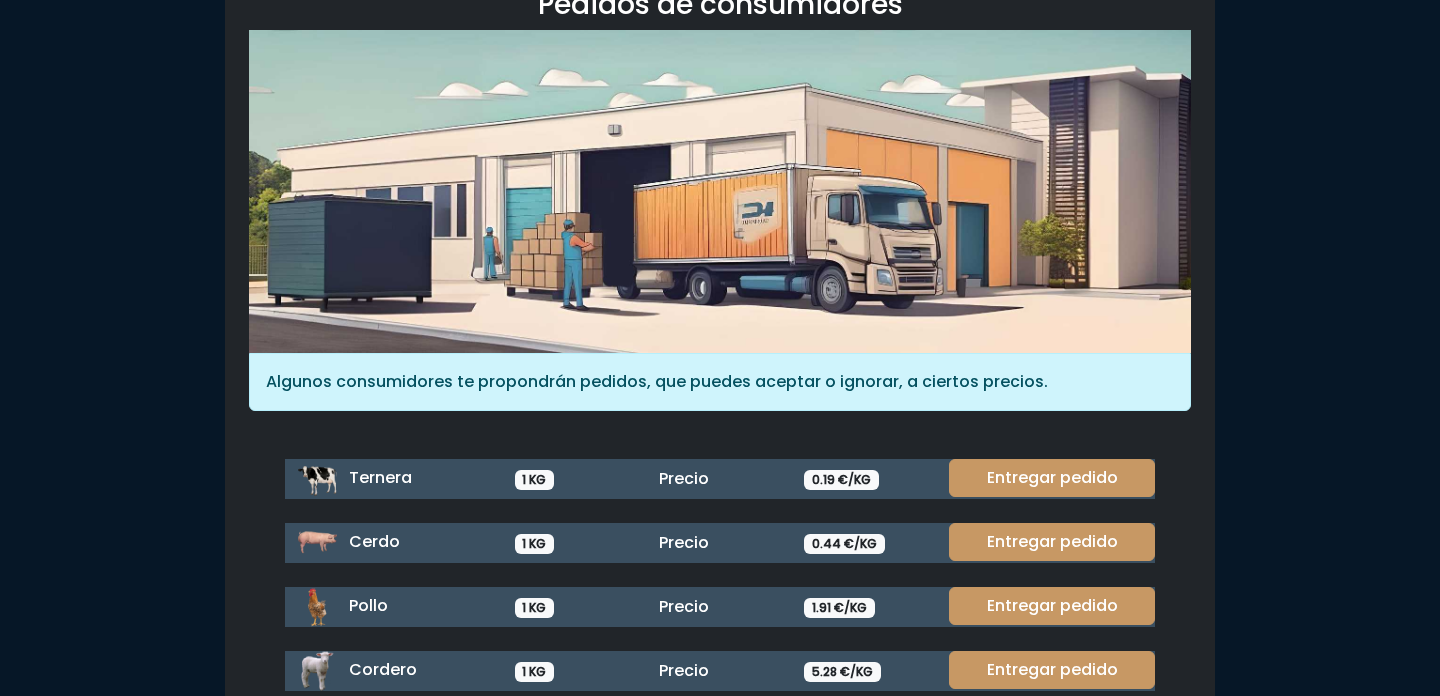 scroll, scrollTop: 265, scrollLeft: 0, axis: vertical 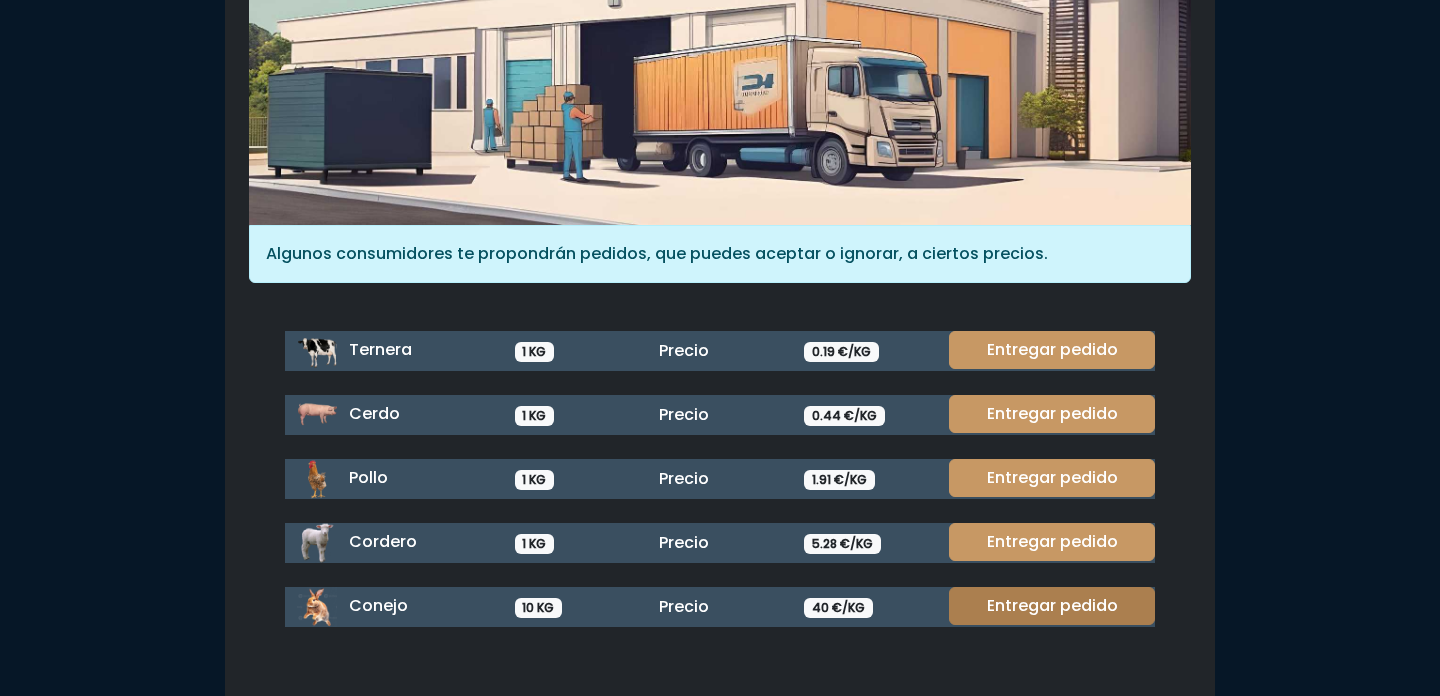 click on "Entregar pedido" at bounding box center [1052, 606] 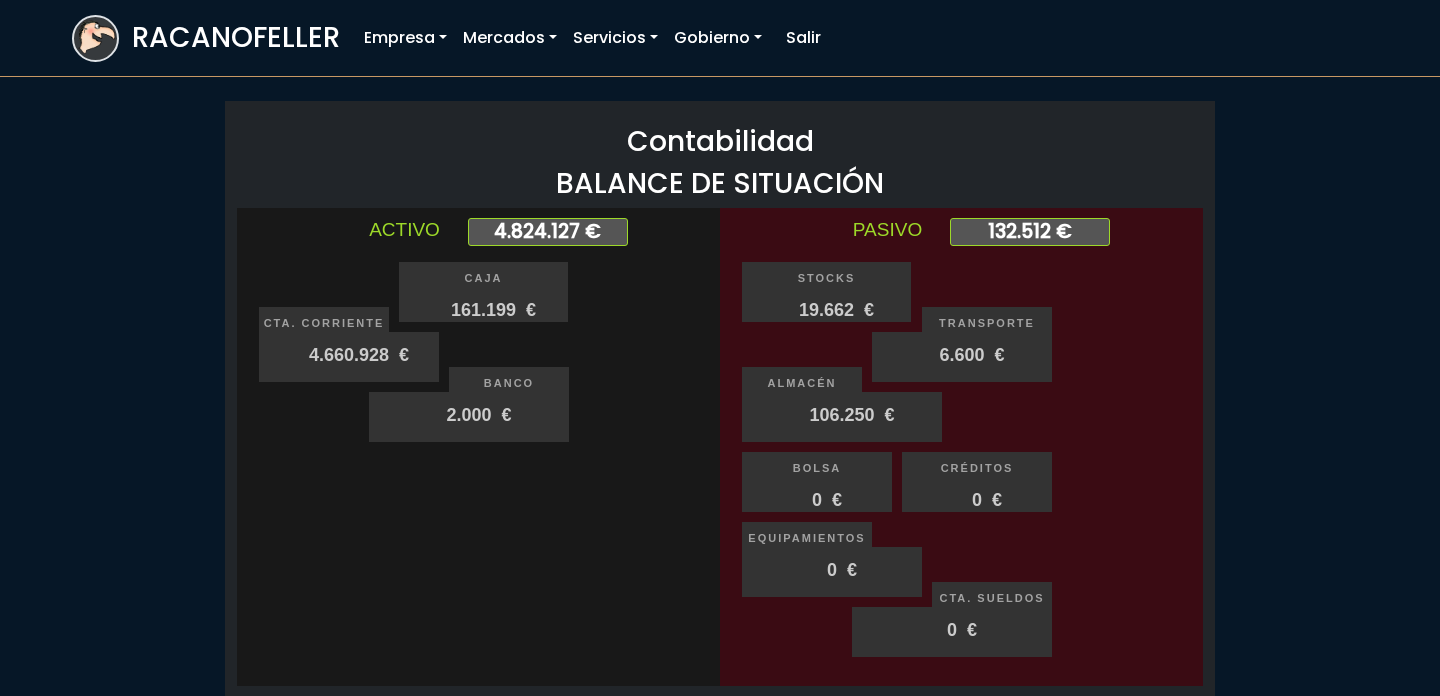 scroll, scrollTop: 0, scrollLeft: 0, axis: both 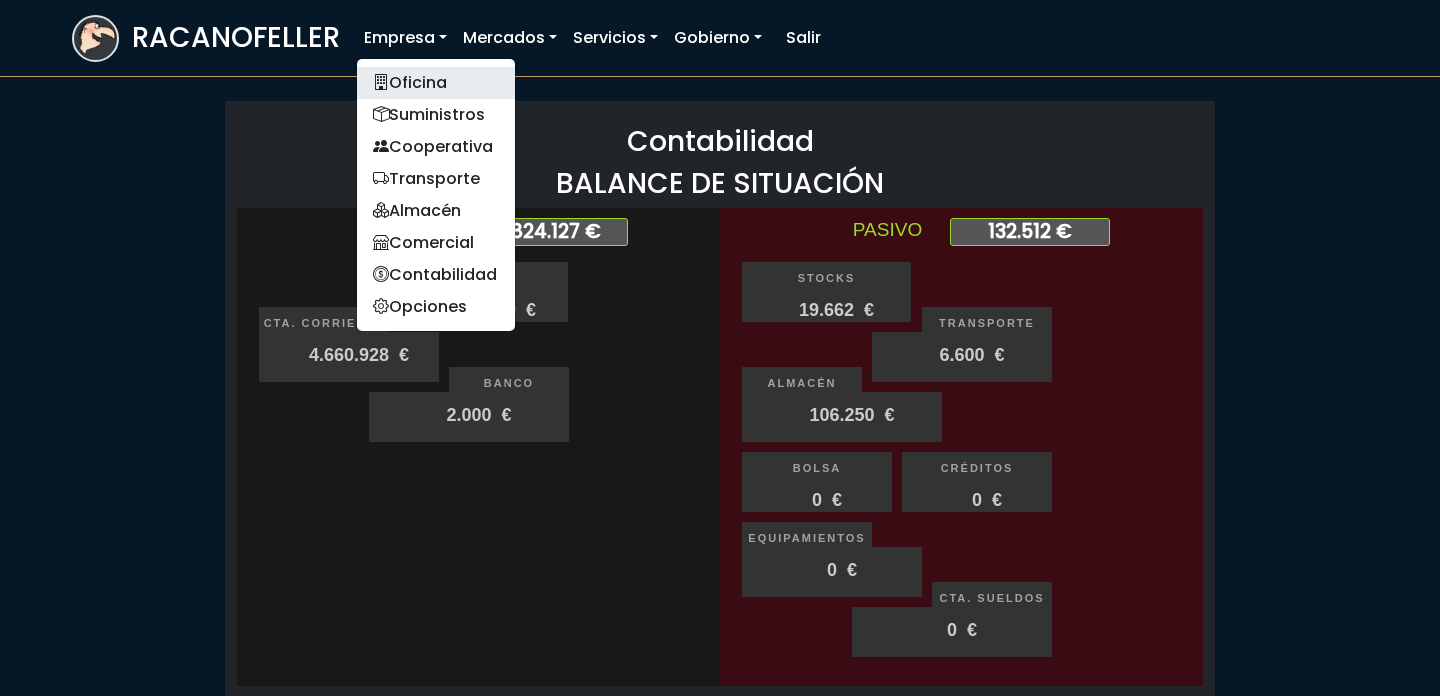 click on "Oficina" at bounding box center [436, 83] 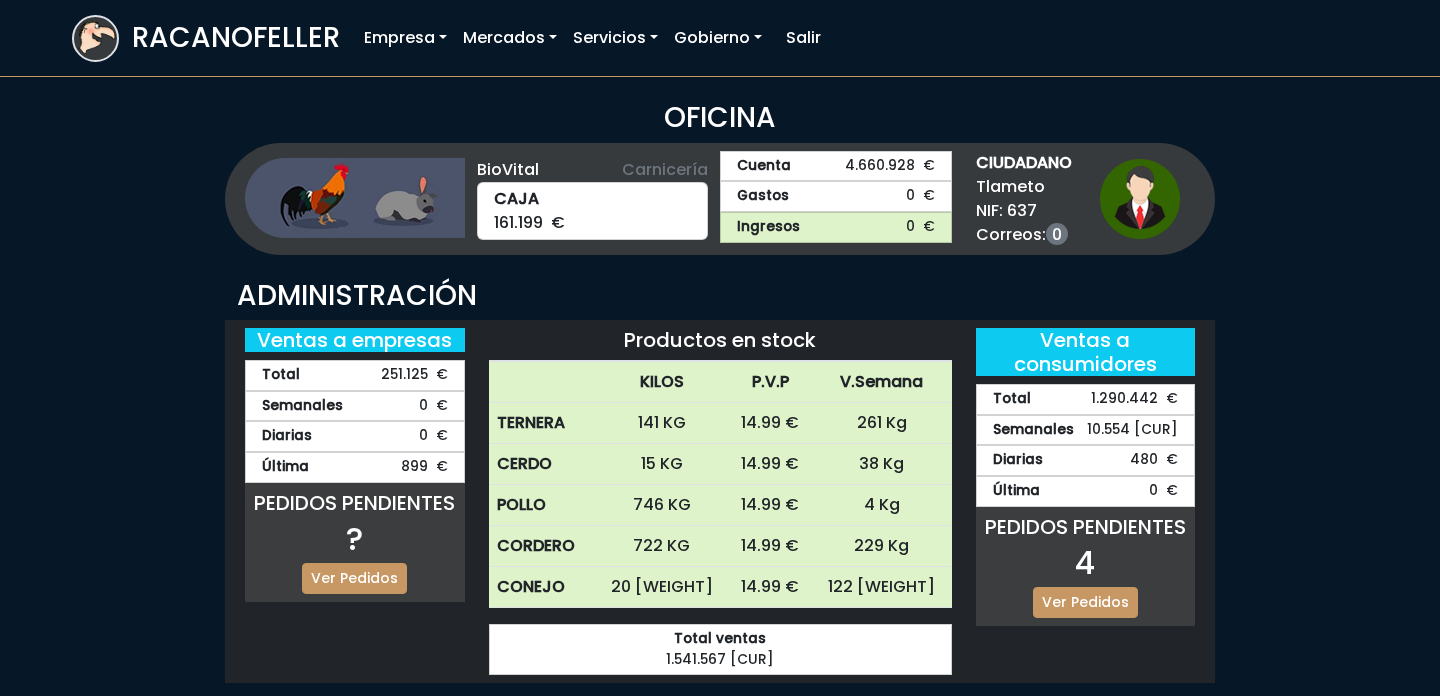 scroll, scrollTop: 0, scrollLeft: 0, axis: both 